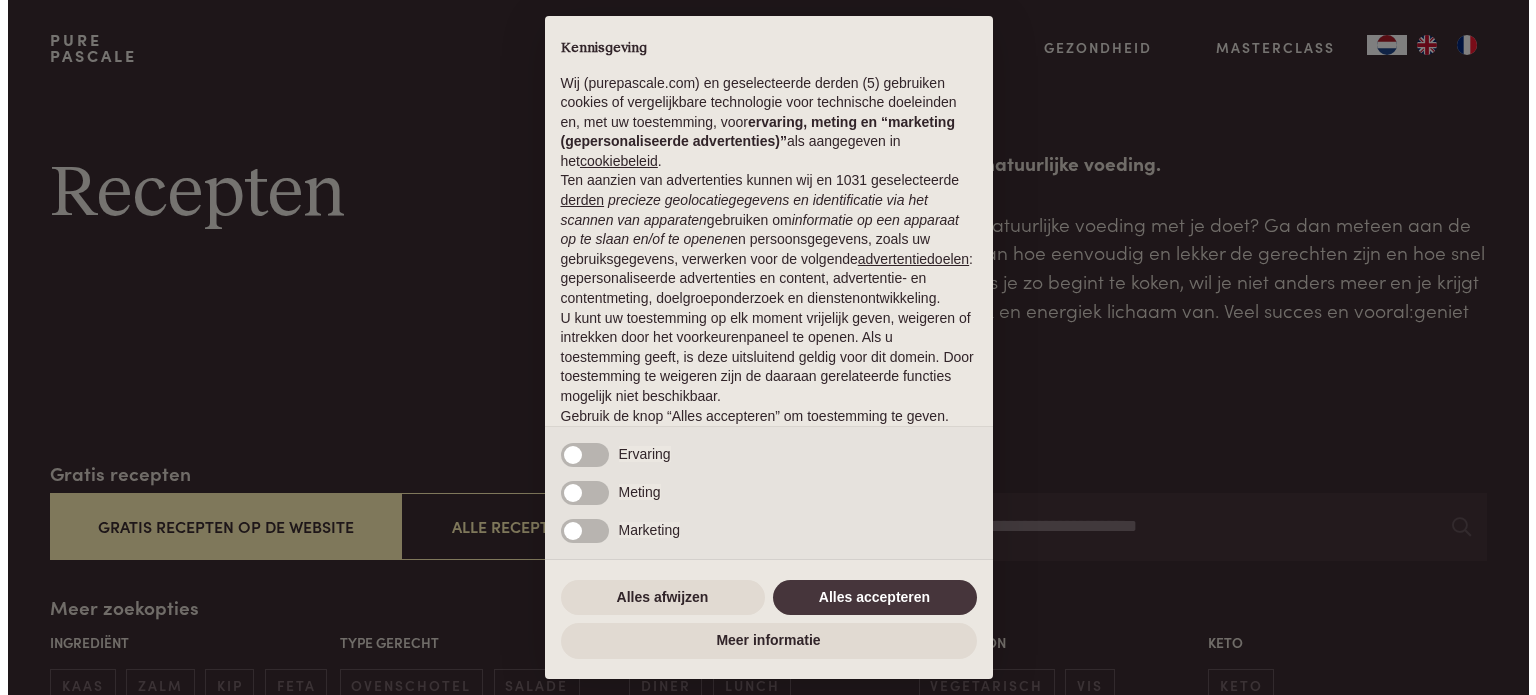 scroll, scrollTop: 0, scrollLeft: 0, axis: both 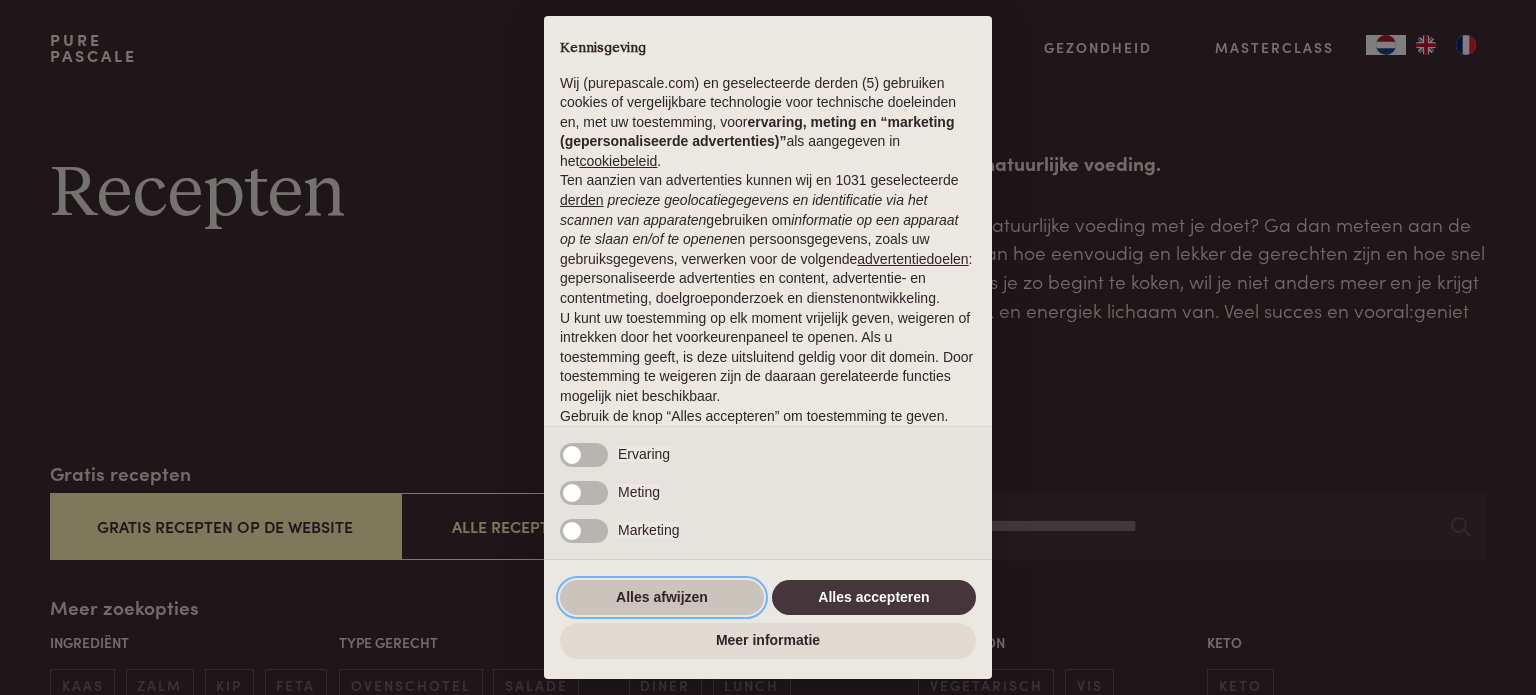 click on "Alles afwijzen" at bounding box center (662, 598) 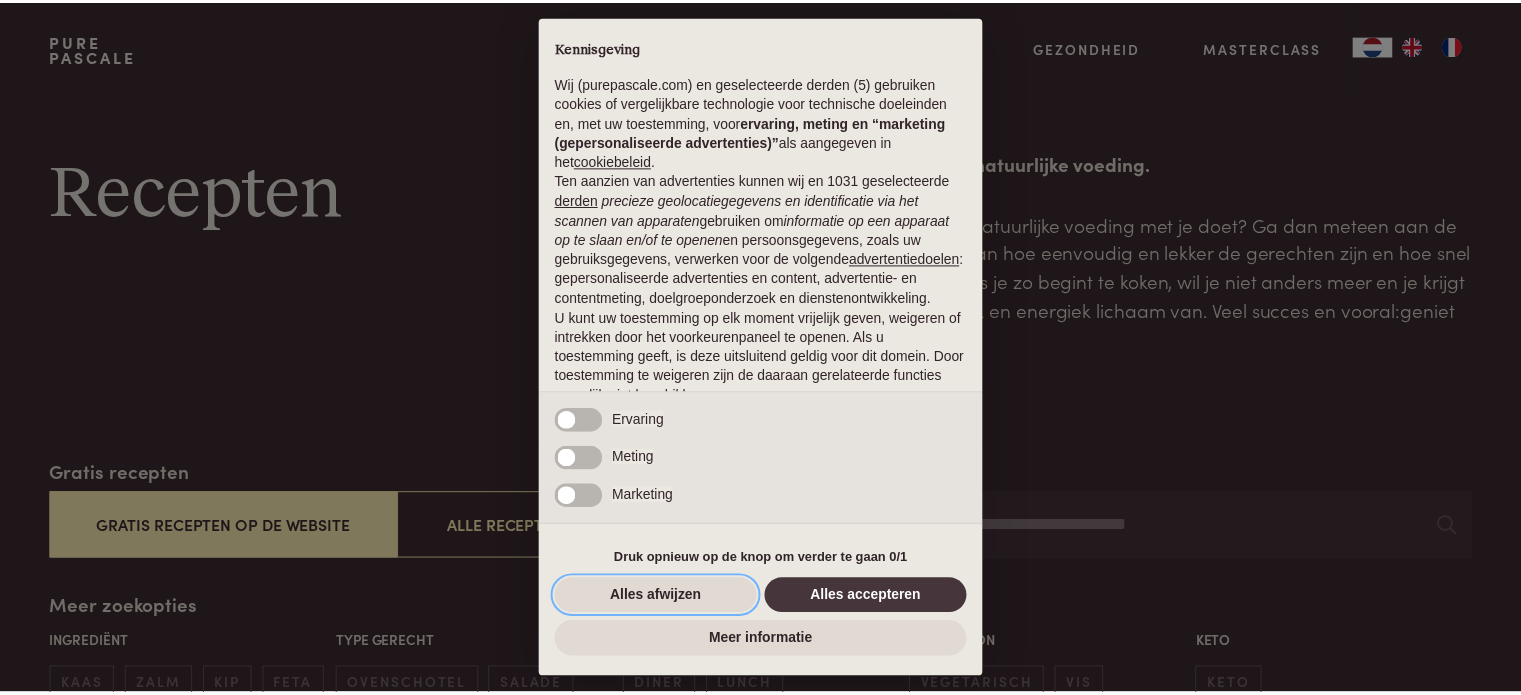 scroll, scrollTop: 108, scrollLeft: 0, axis: vertical 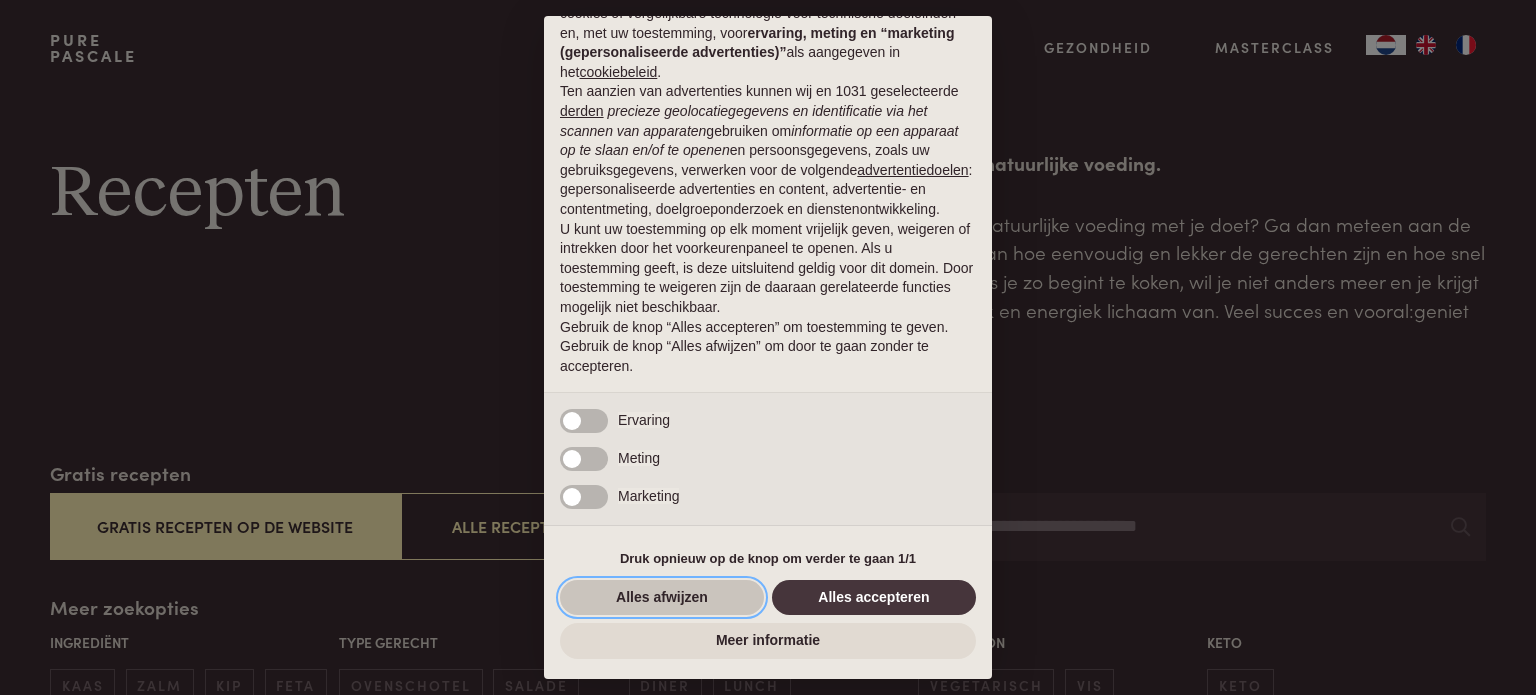 click on "Alles afwijzen" at bounding box center [662, 598] 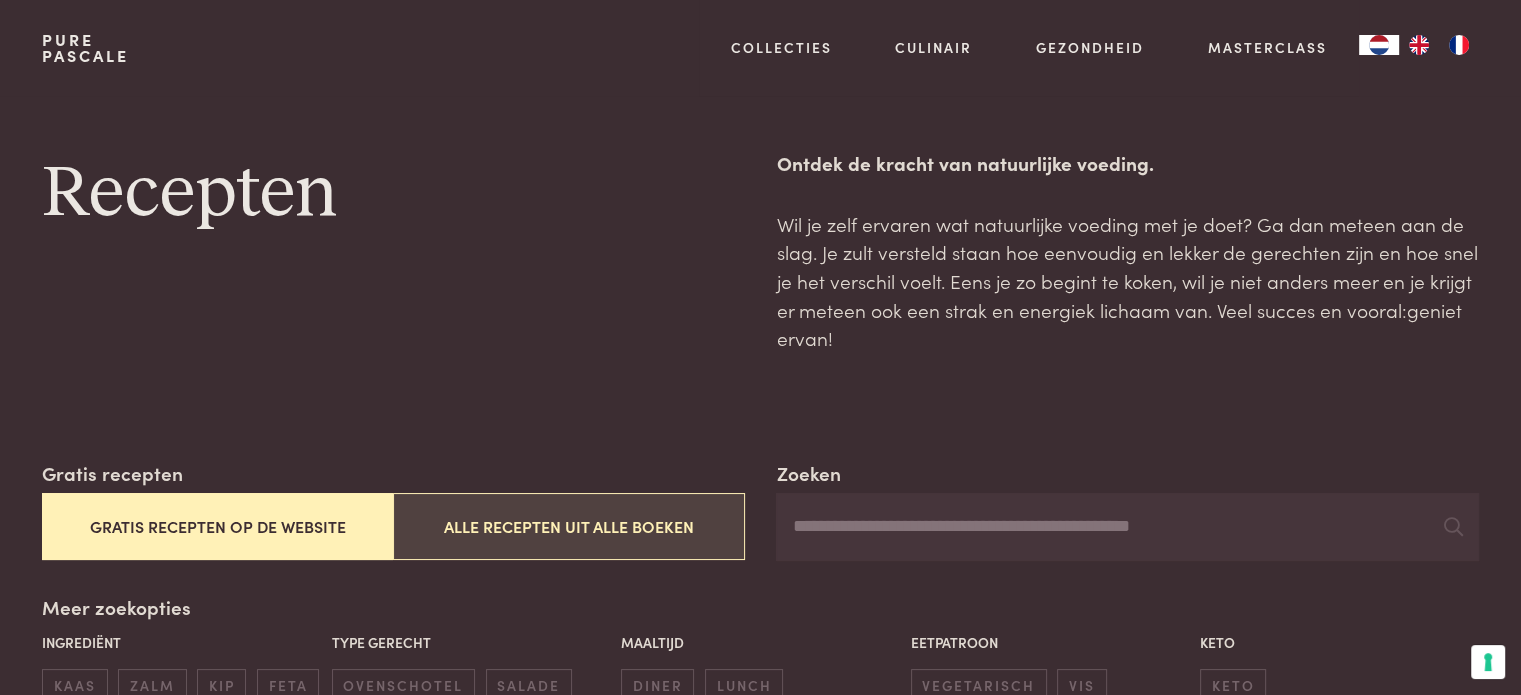 click on "Alle recepten uit alle boeken" at bounding box center [568, 526] 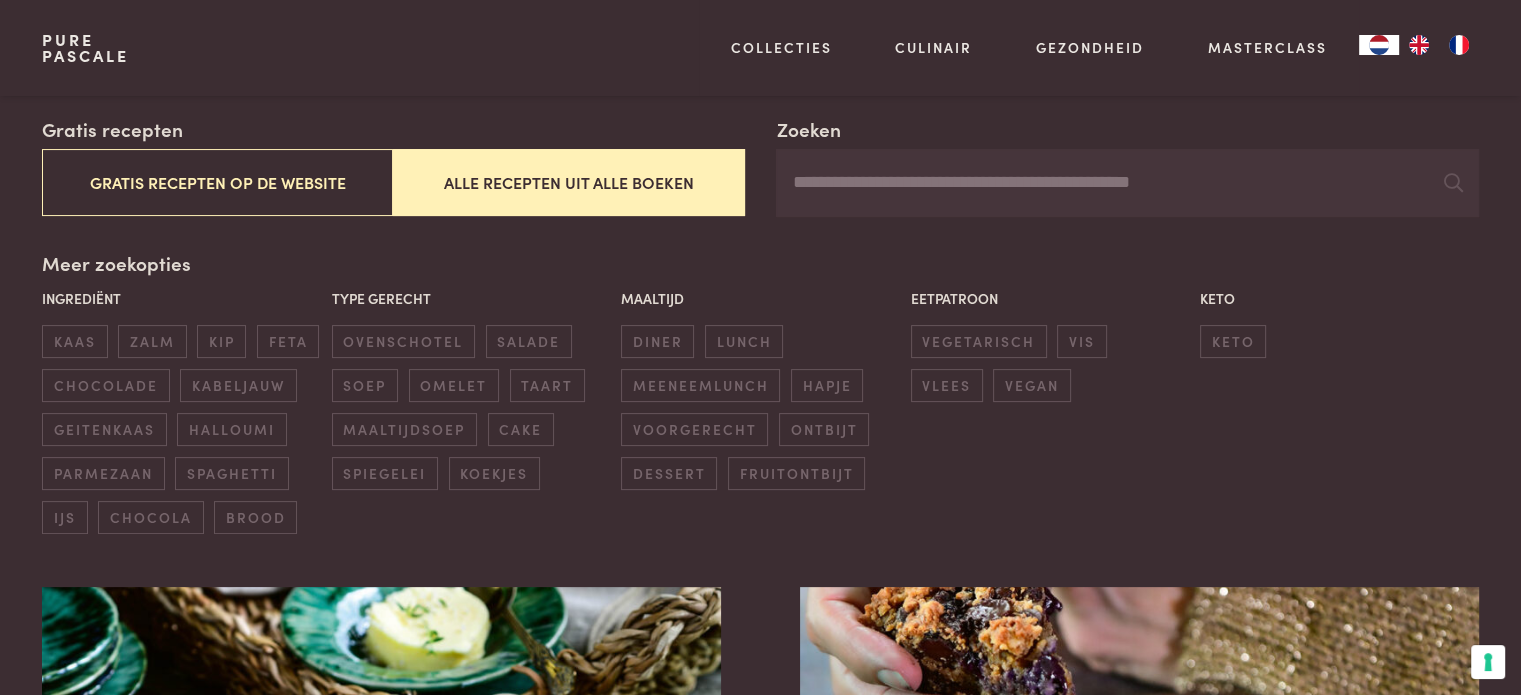 scroll, scrollTop: 343, scrollLeft: 0, axis: vertical 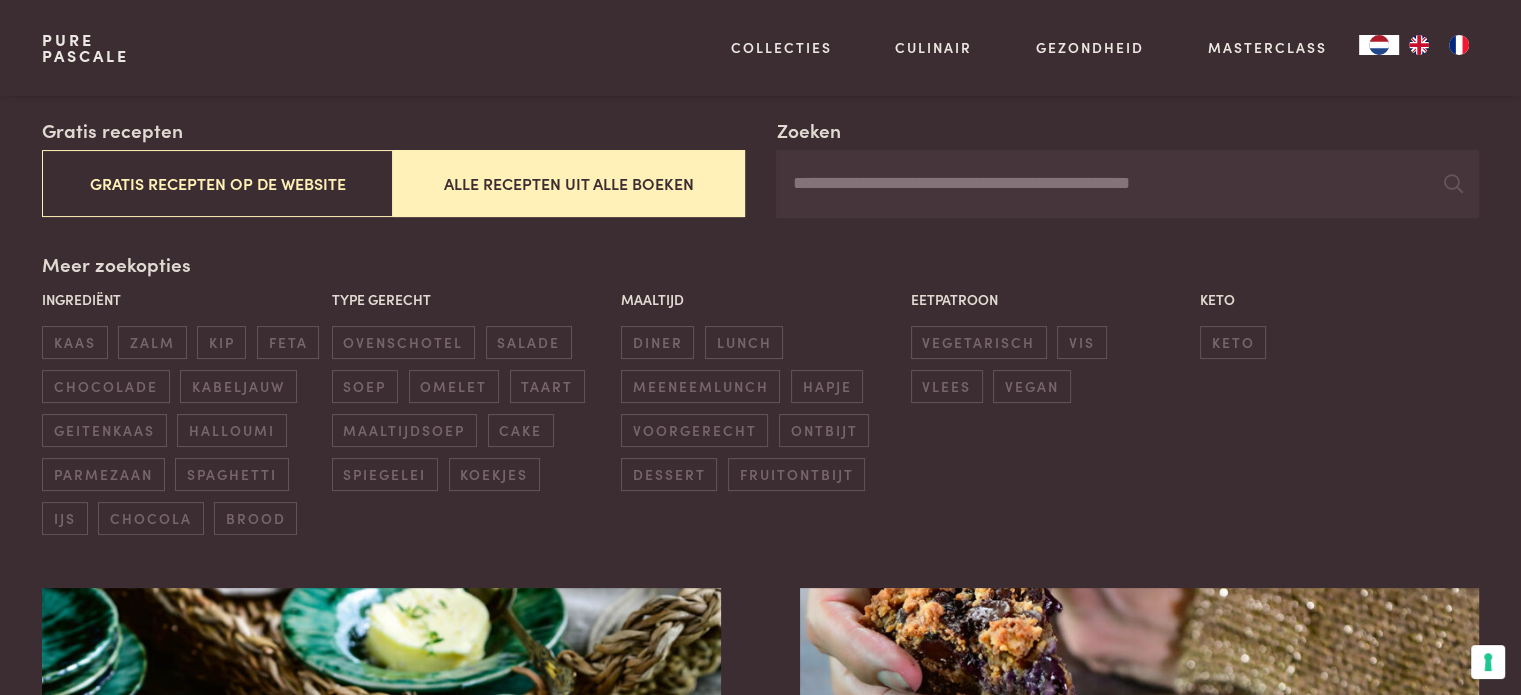 click on "Zoeken" at bounding box center (1127, 184) 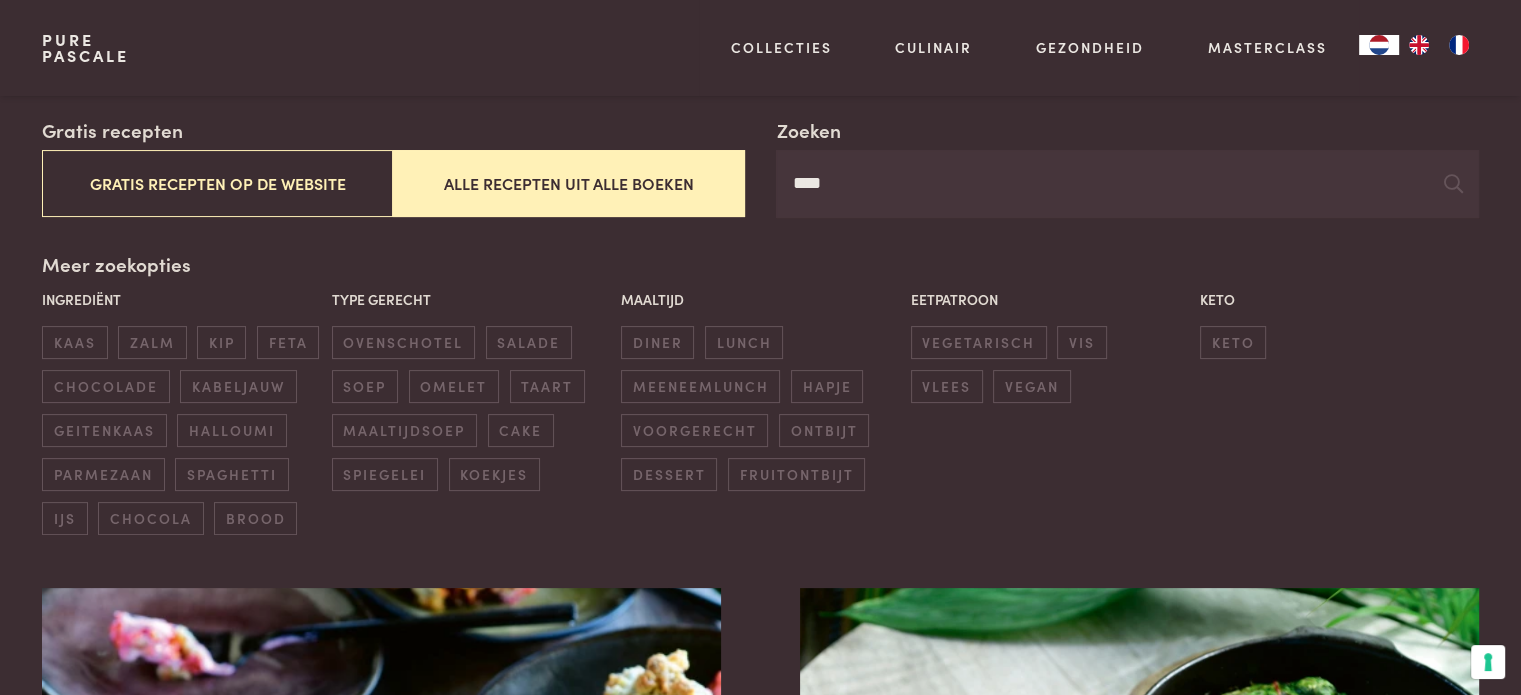 click on "****" at bounding box center [1127, 184] 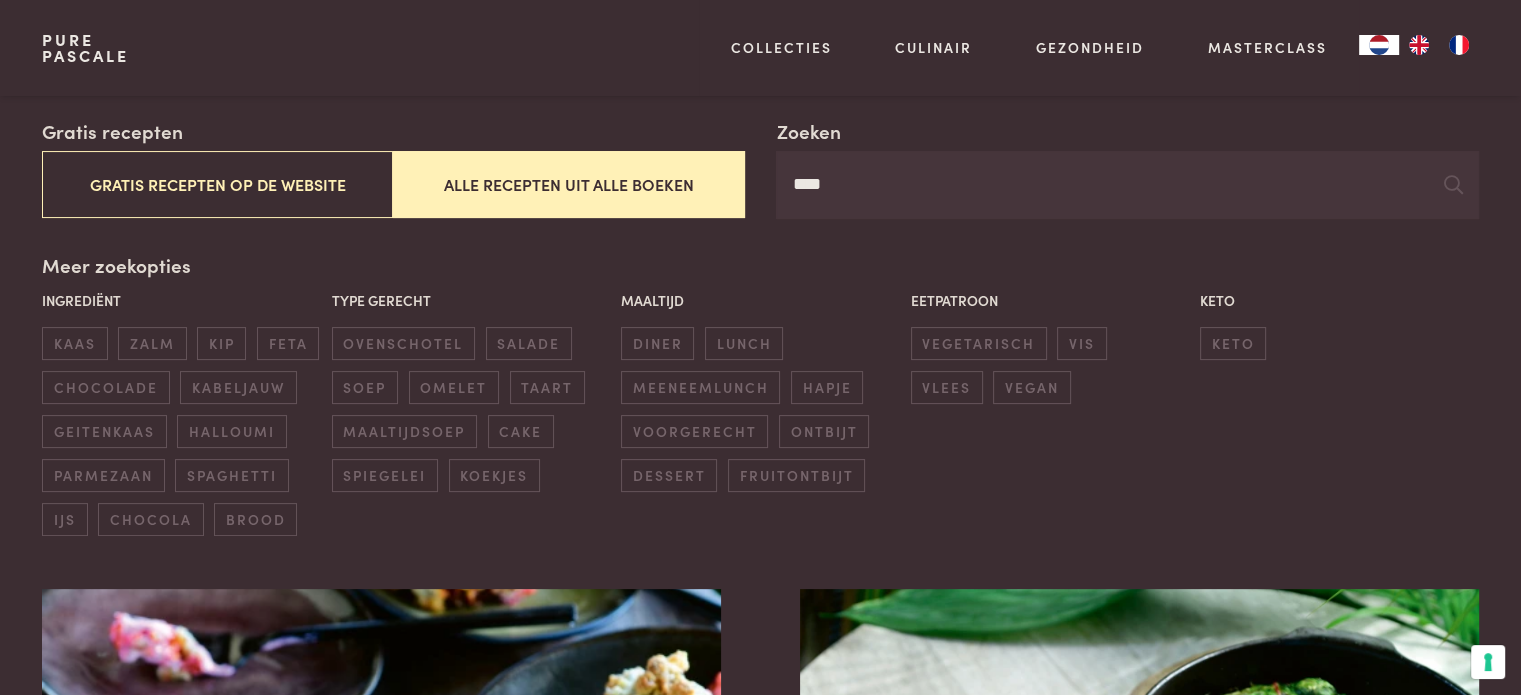 scroll, scrollTop: 338, scrollLeft: 0, axis: vertical 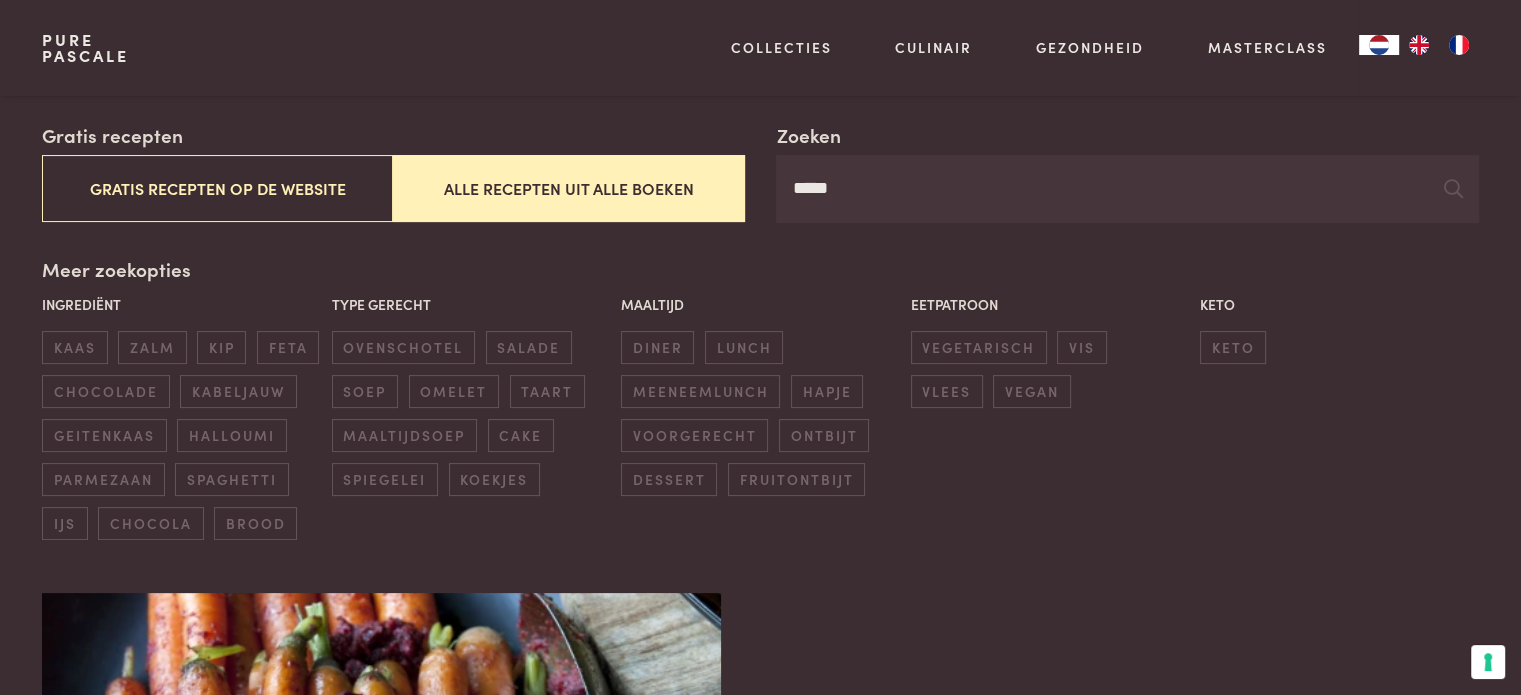 type on "****" 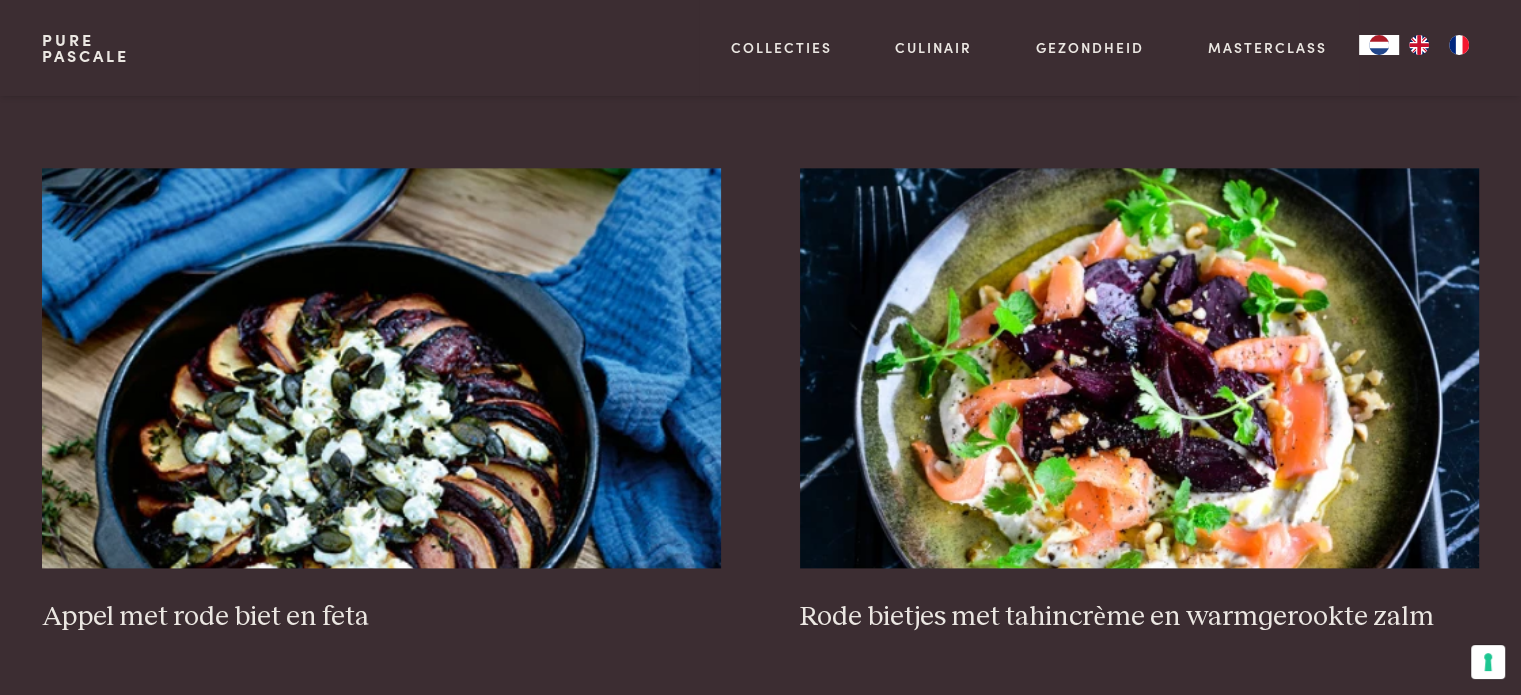 scroll, scrollTop: 2501, scrollLeft: 0, axis: vertical 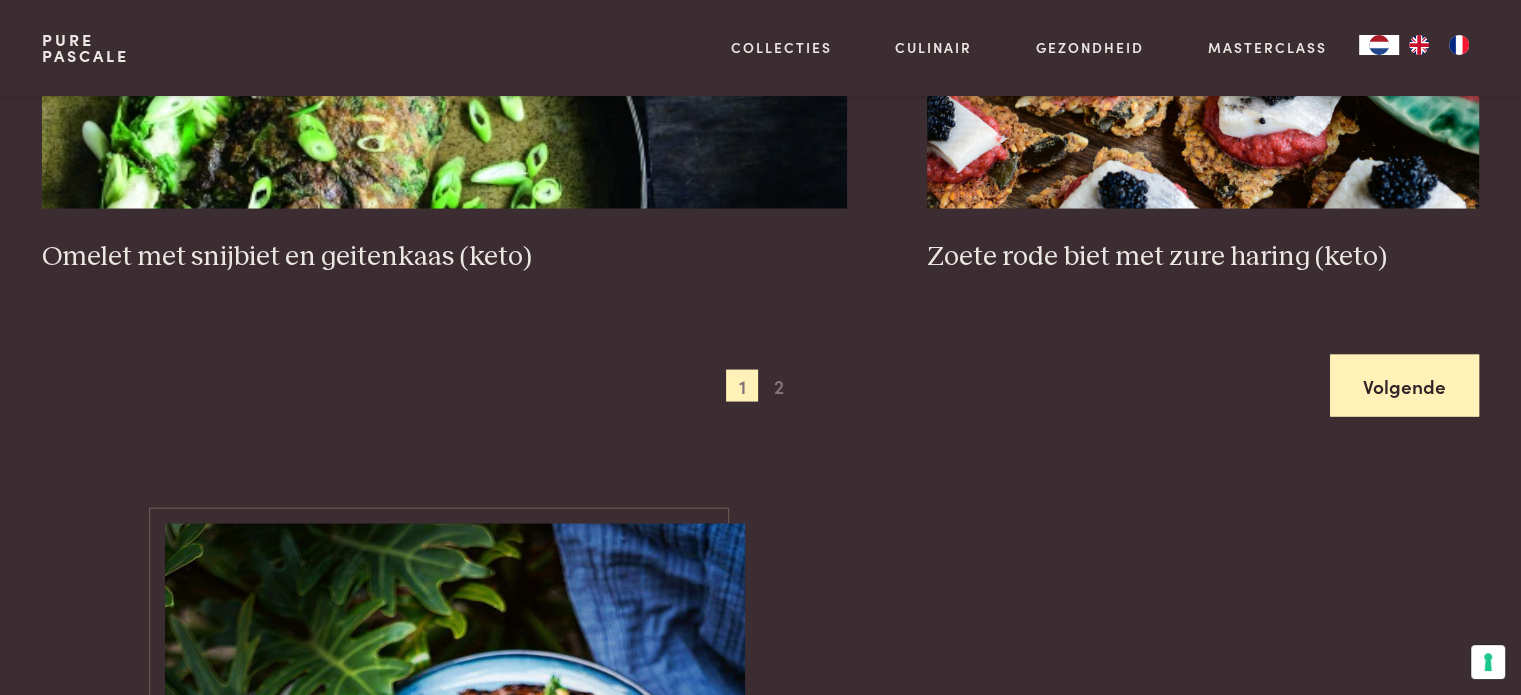 click on "Volgende" at bounding box center [1404, 386] 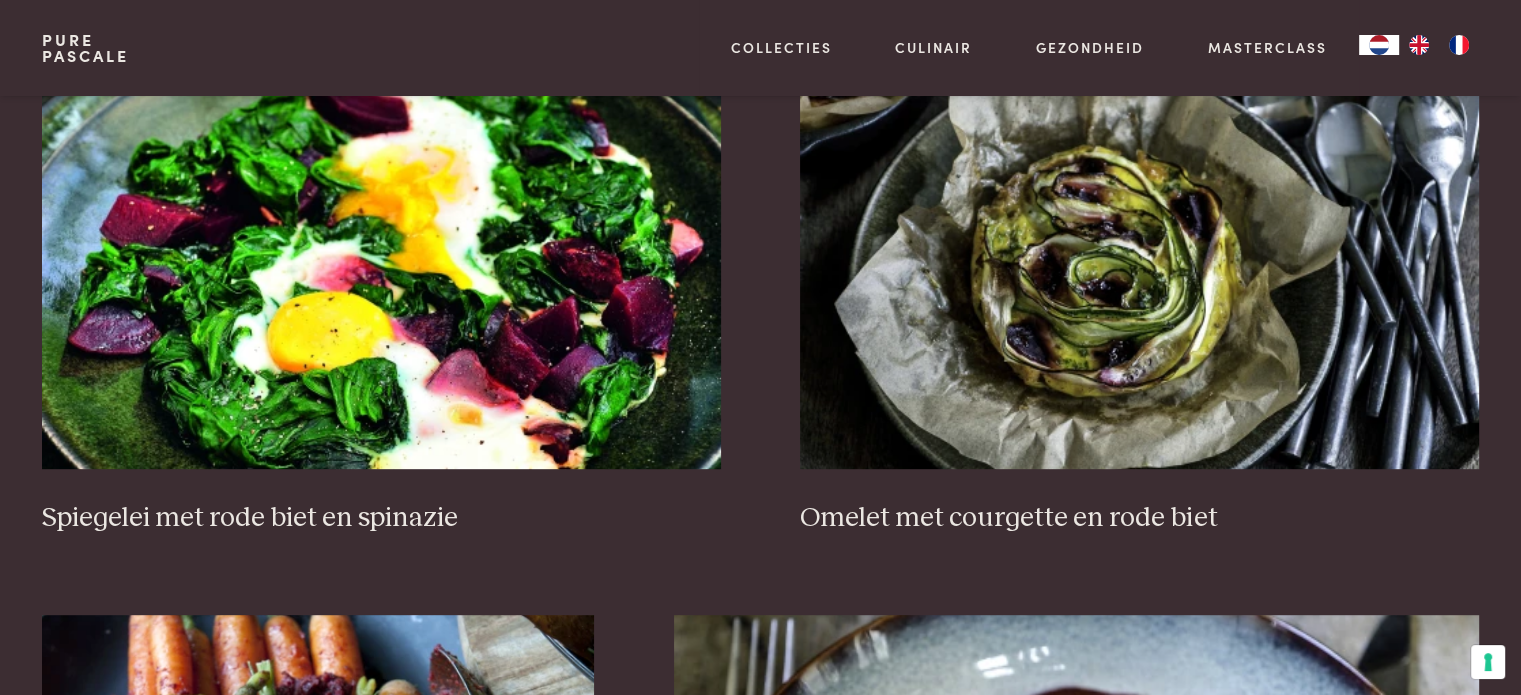 scroll, scrollTop: 859, scrollLeft: 0, axis: vertical 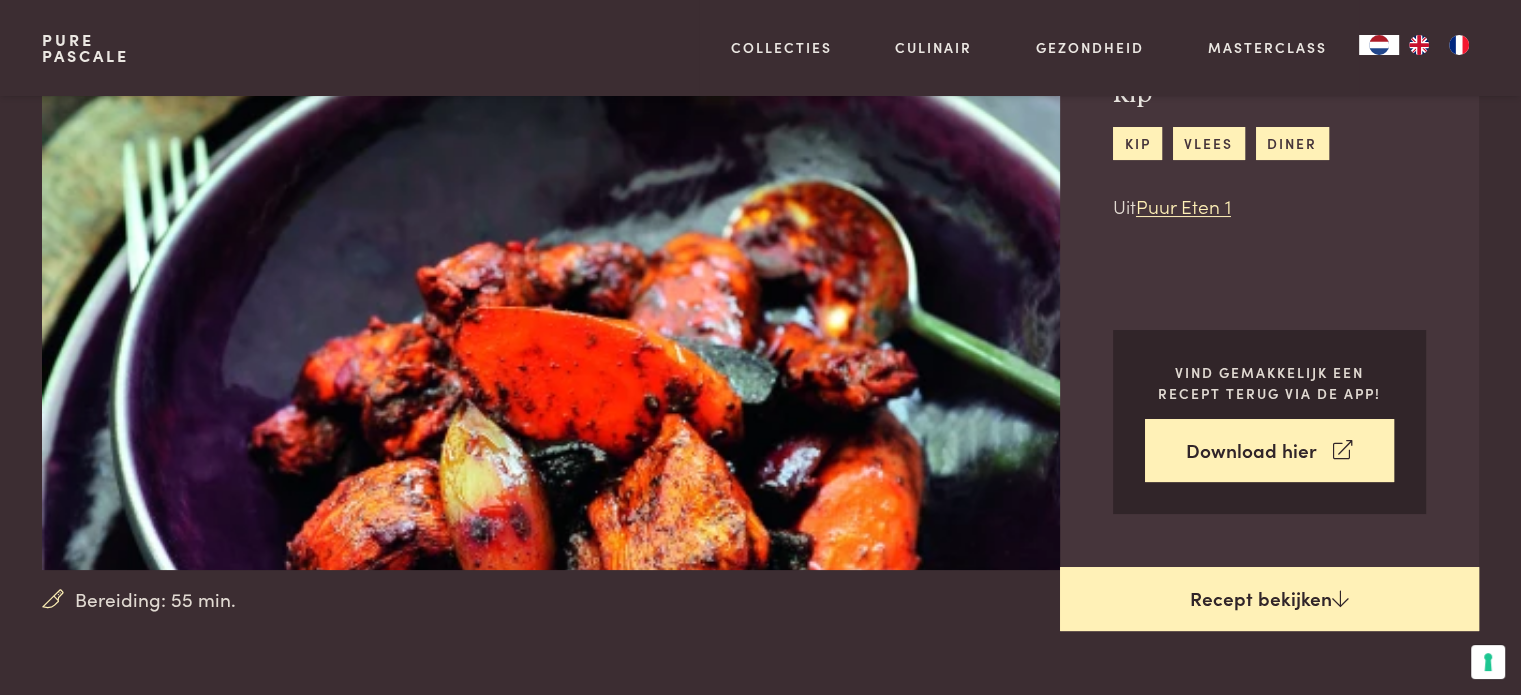 click on "Recept bekijken" at bounding box center (1269, 599) 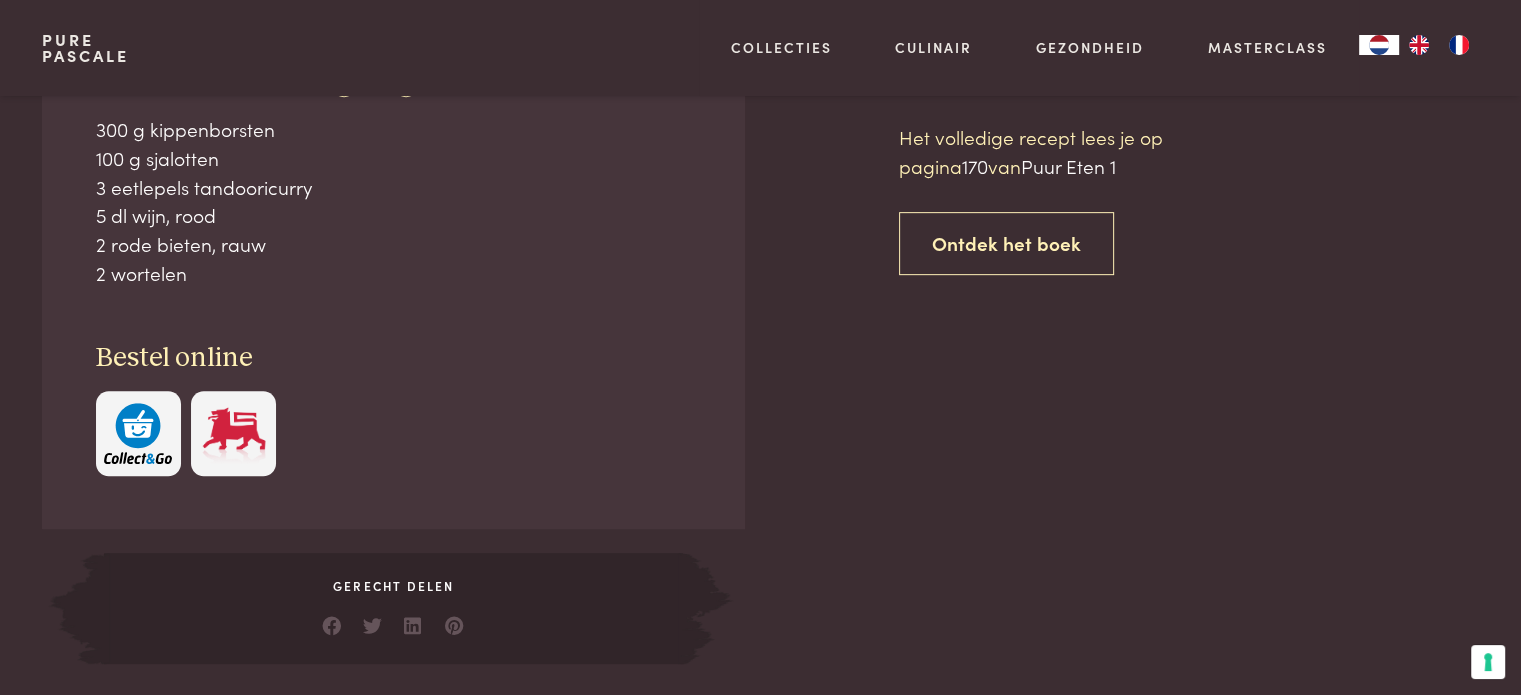 scroll, scrollTop: 903, scrollLeft: 0, axis: vertical 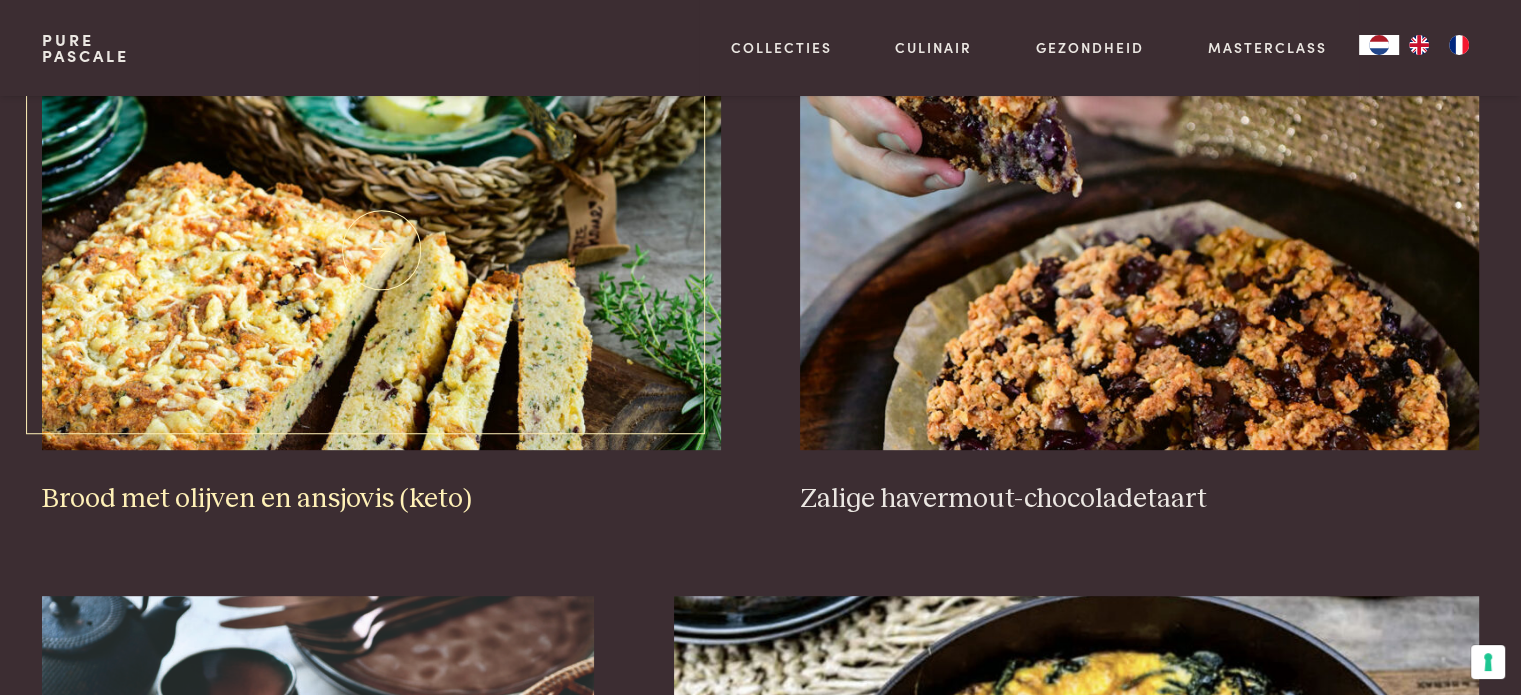 click at bounding box center [381, 250] 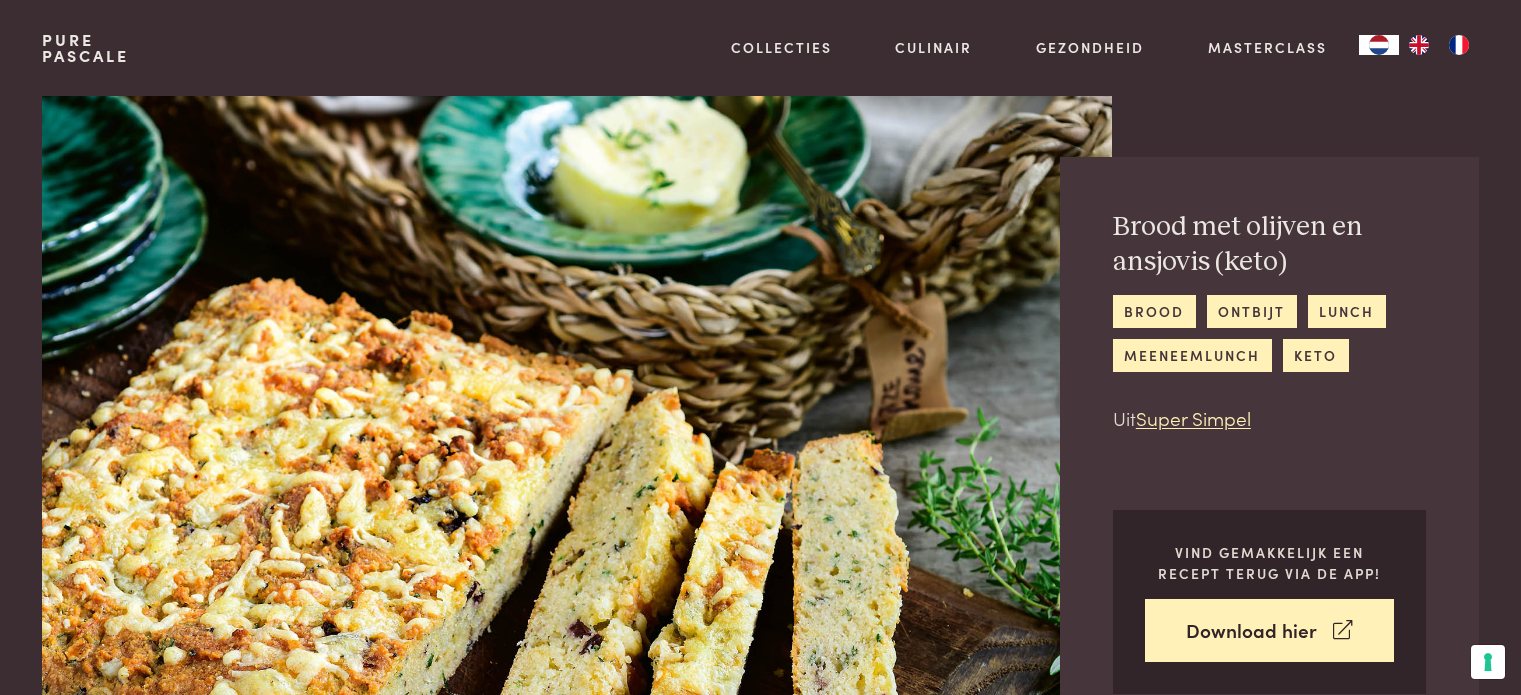 scroll, scrollTop: 0, scrollLeft: 0, axis: both 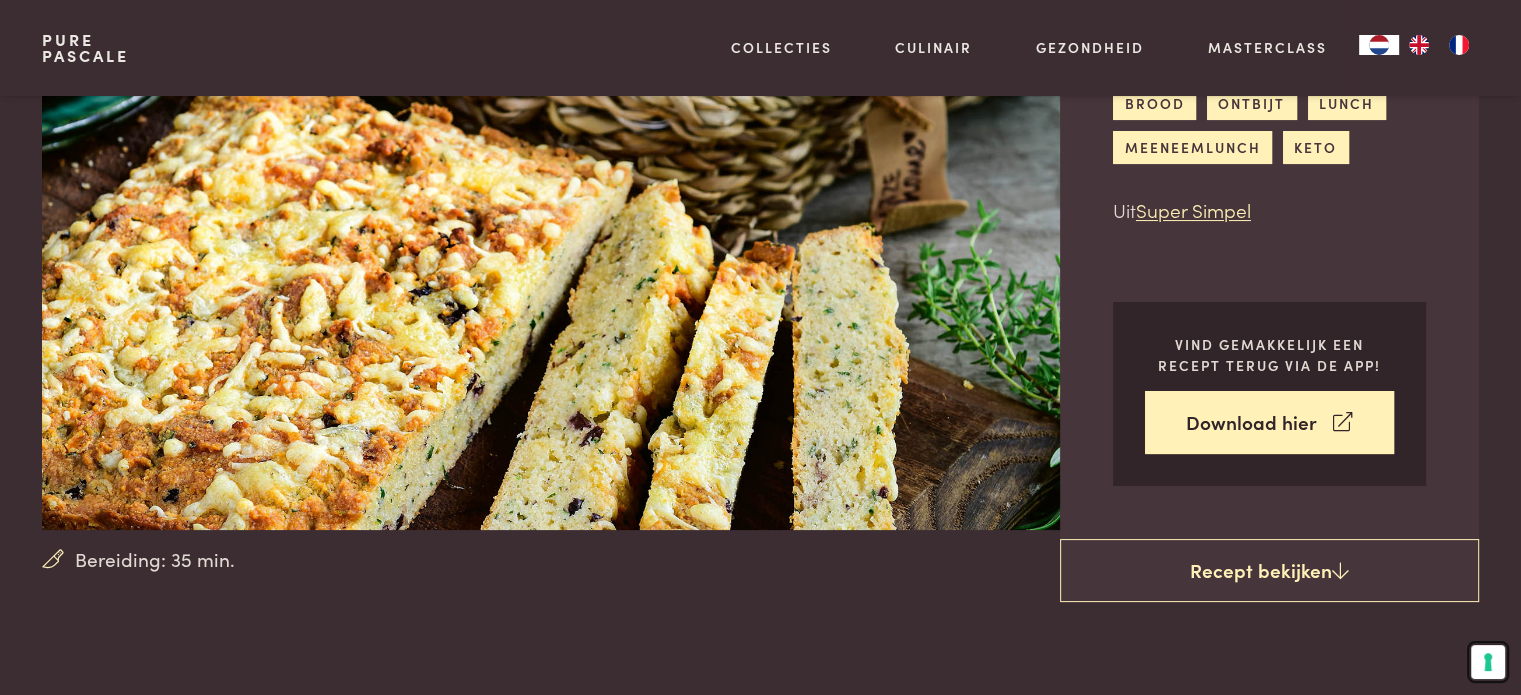 click on "Uw voorkeuren  voor toestemming voor trackingtechnologieën" at bounding box center (1488, 662) 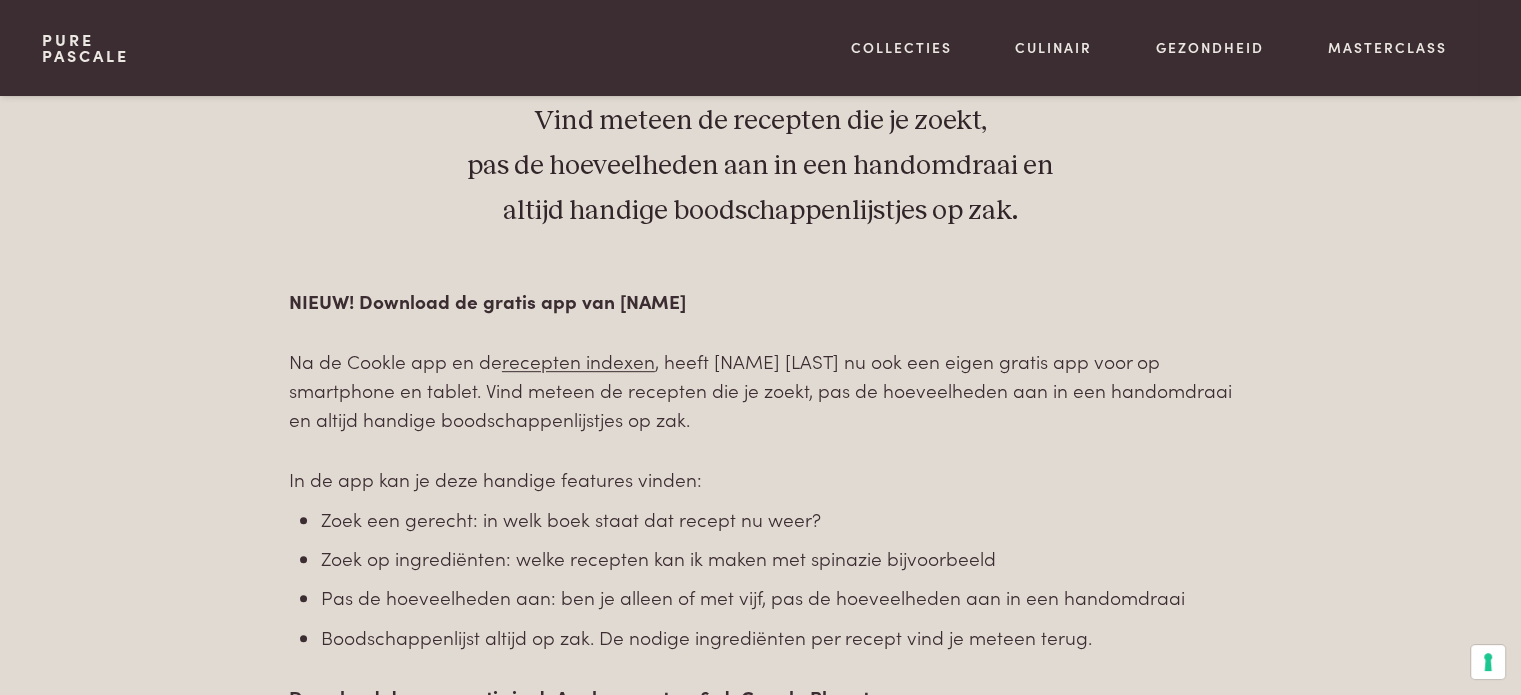 scroll, scrollTop: 0, scrollLeft: 0, axis: both 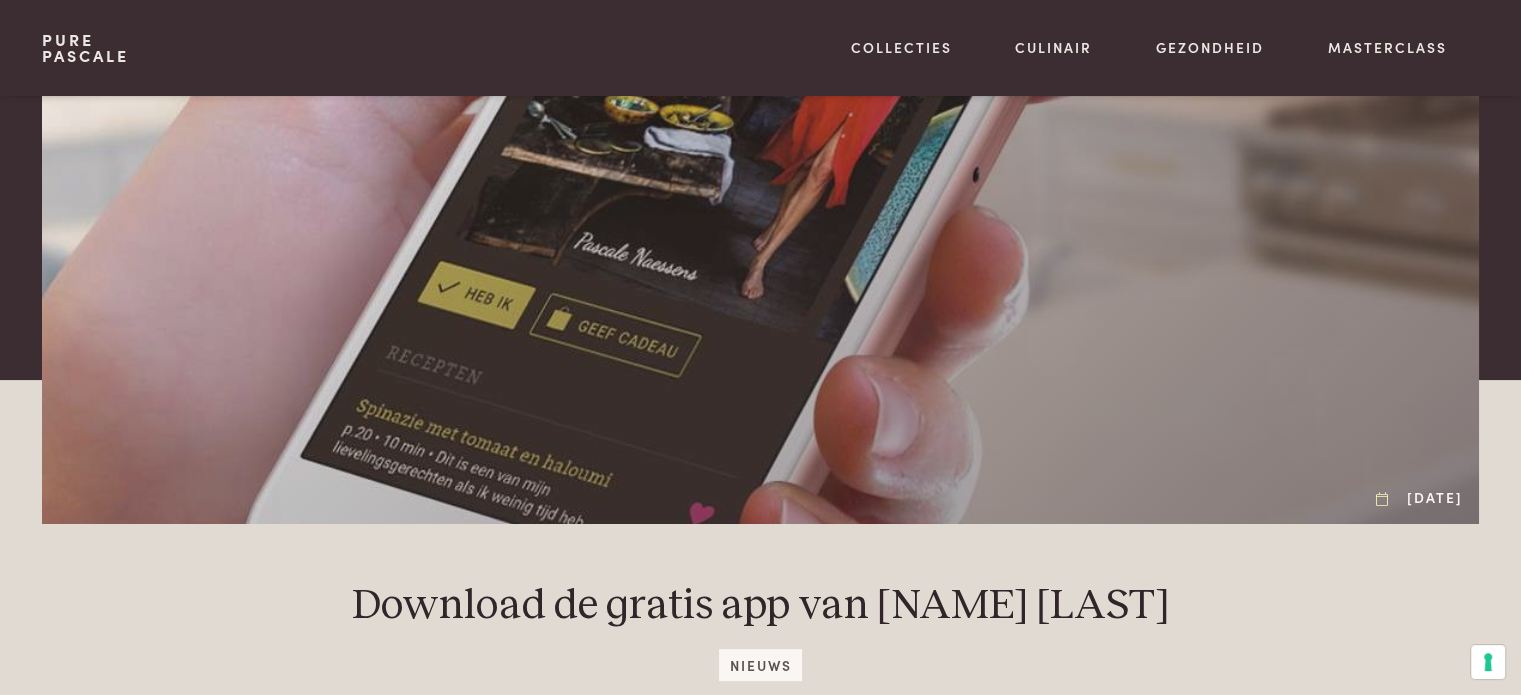 click at bounding box center [760, 165] 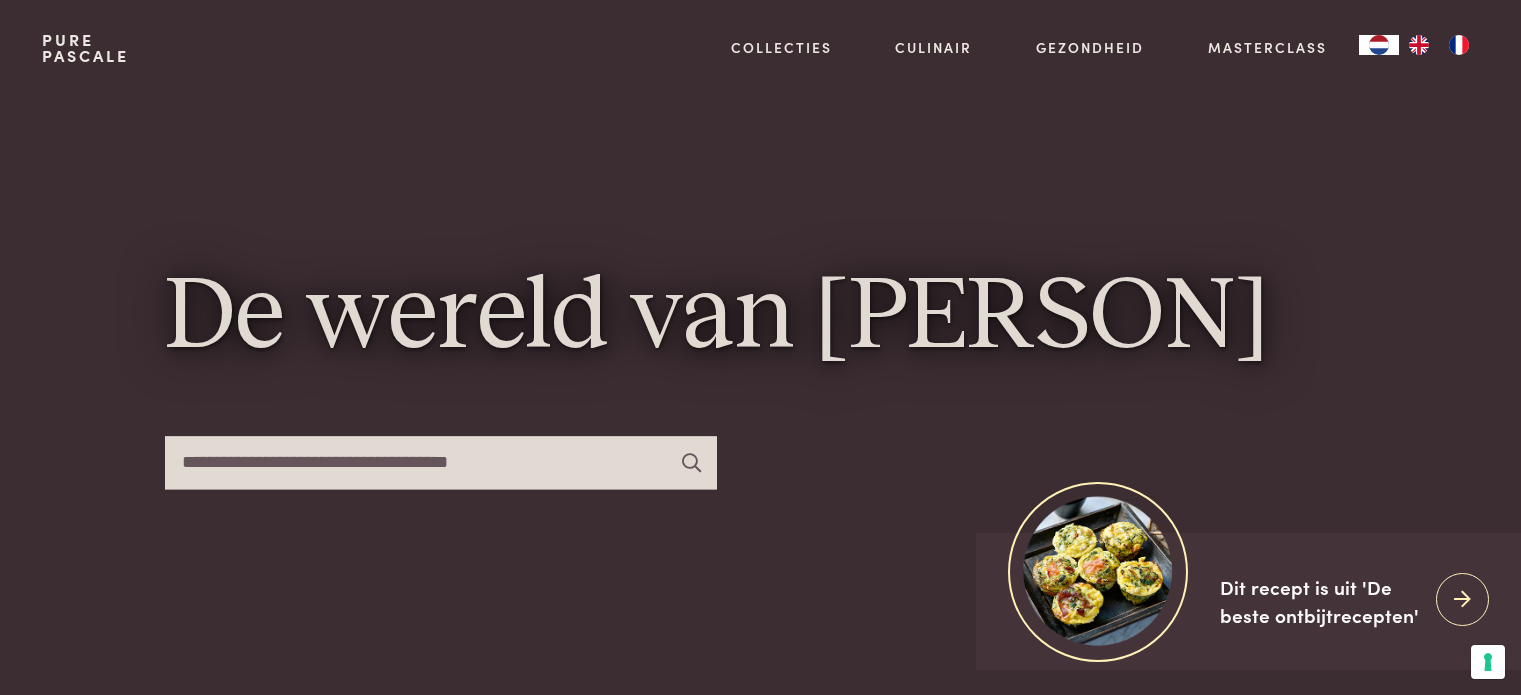 scroll, scrollTop: 0, scrollLeft: 0, axis: both 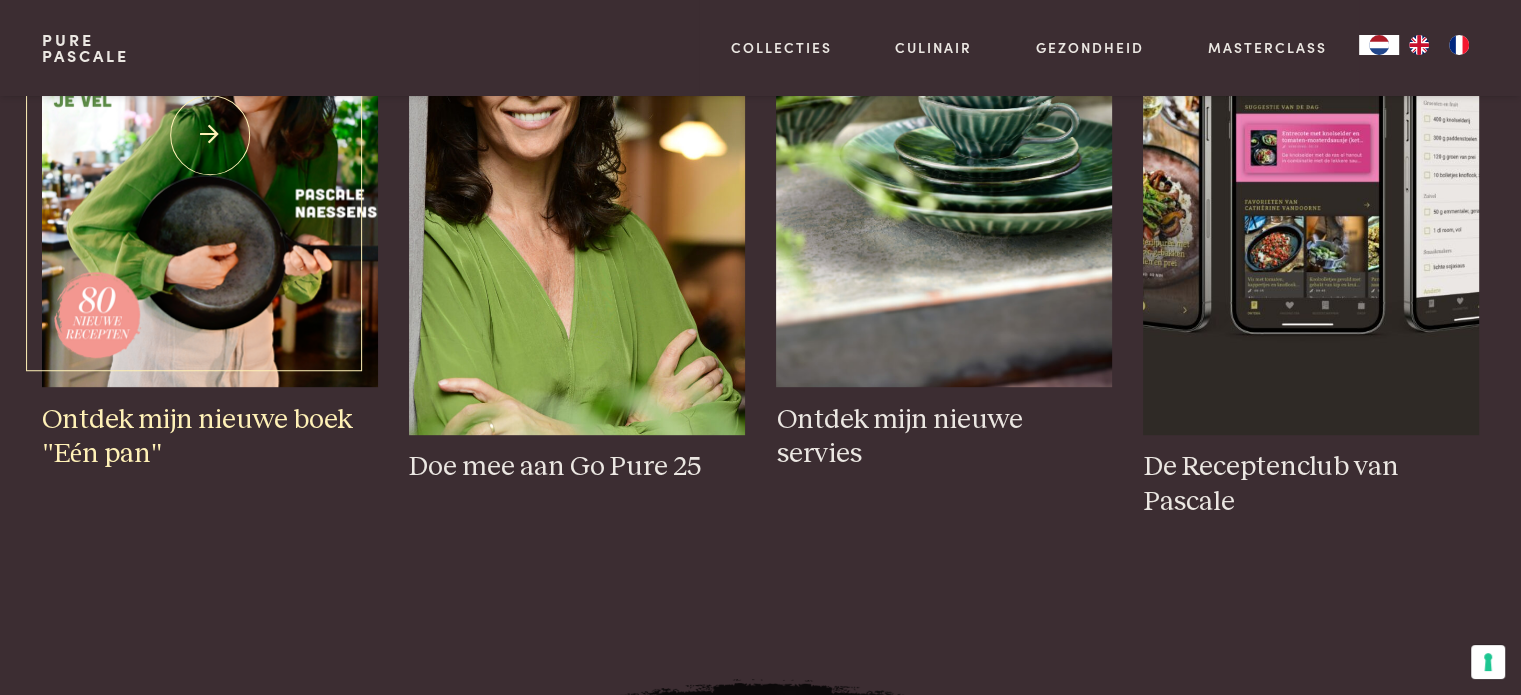 click at bounding box center [209, 135] 